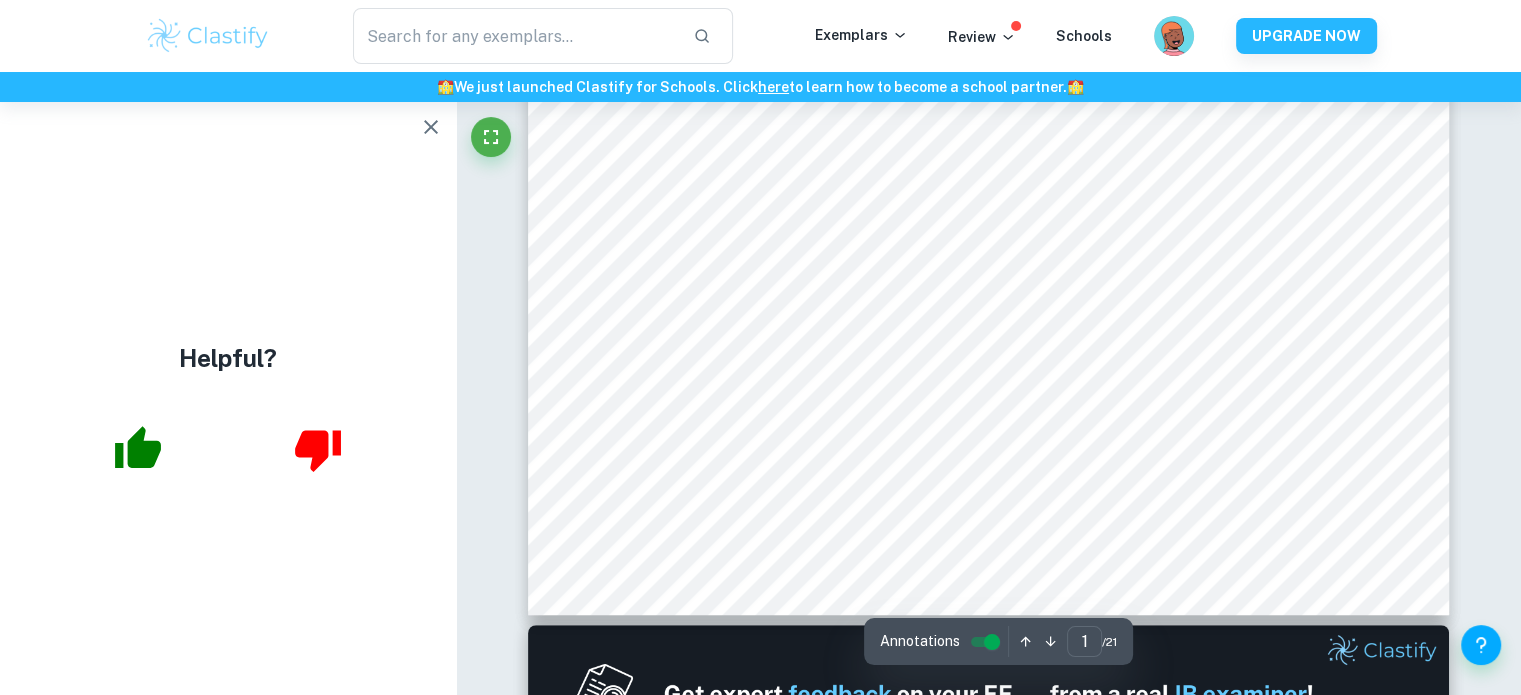 scroll, scrollTop: 1055, scrollLeft: 0, axis: vertical 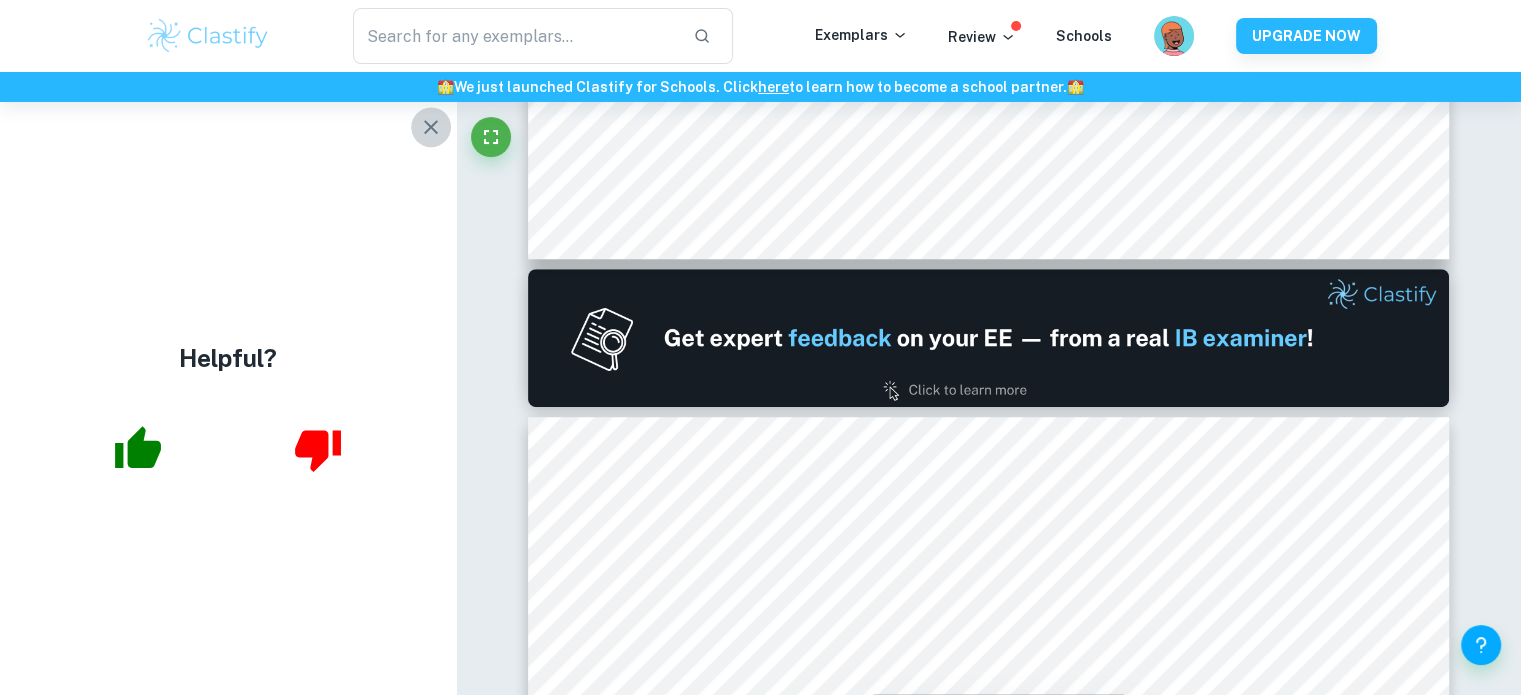 click 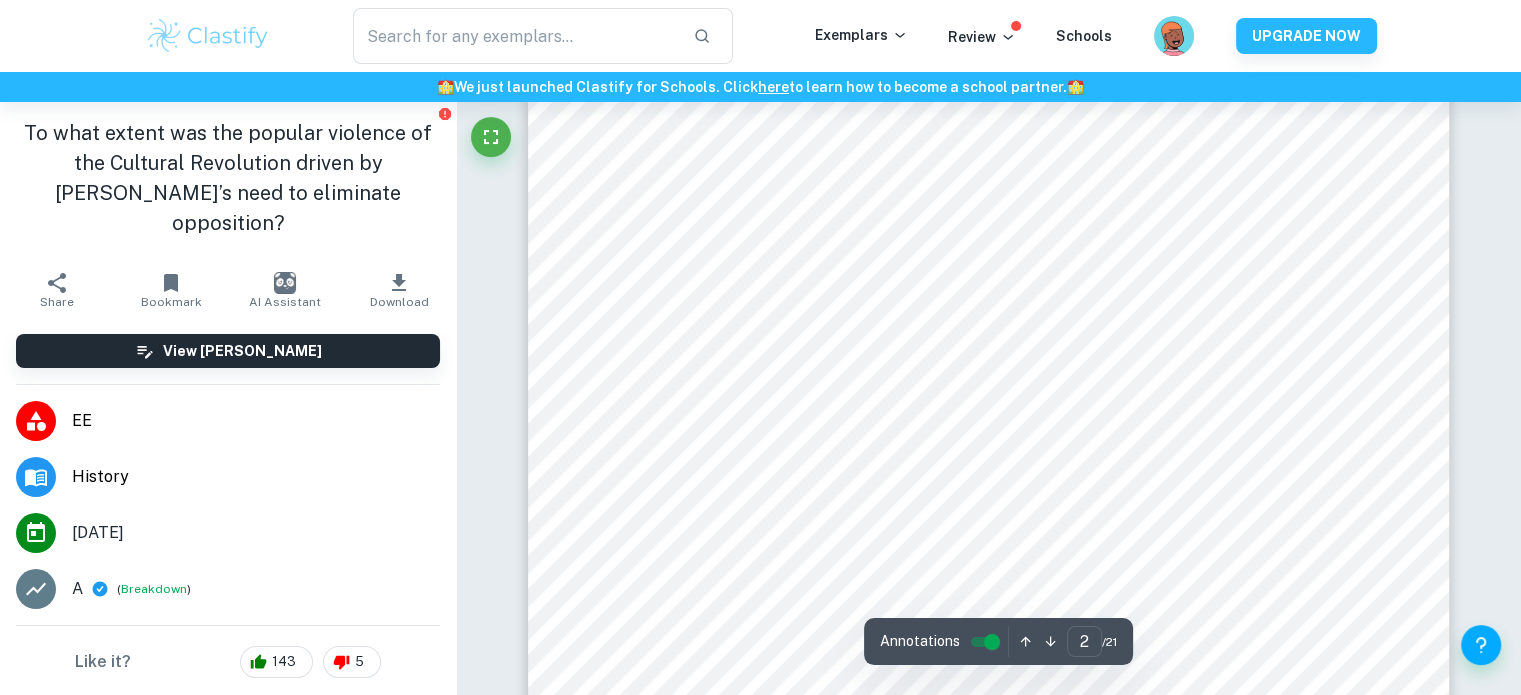 scroll, scrollTop: 1411, scrollLeft: 0, axis: vertical 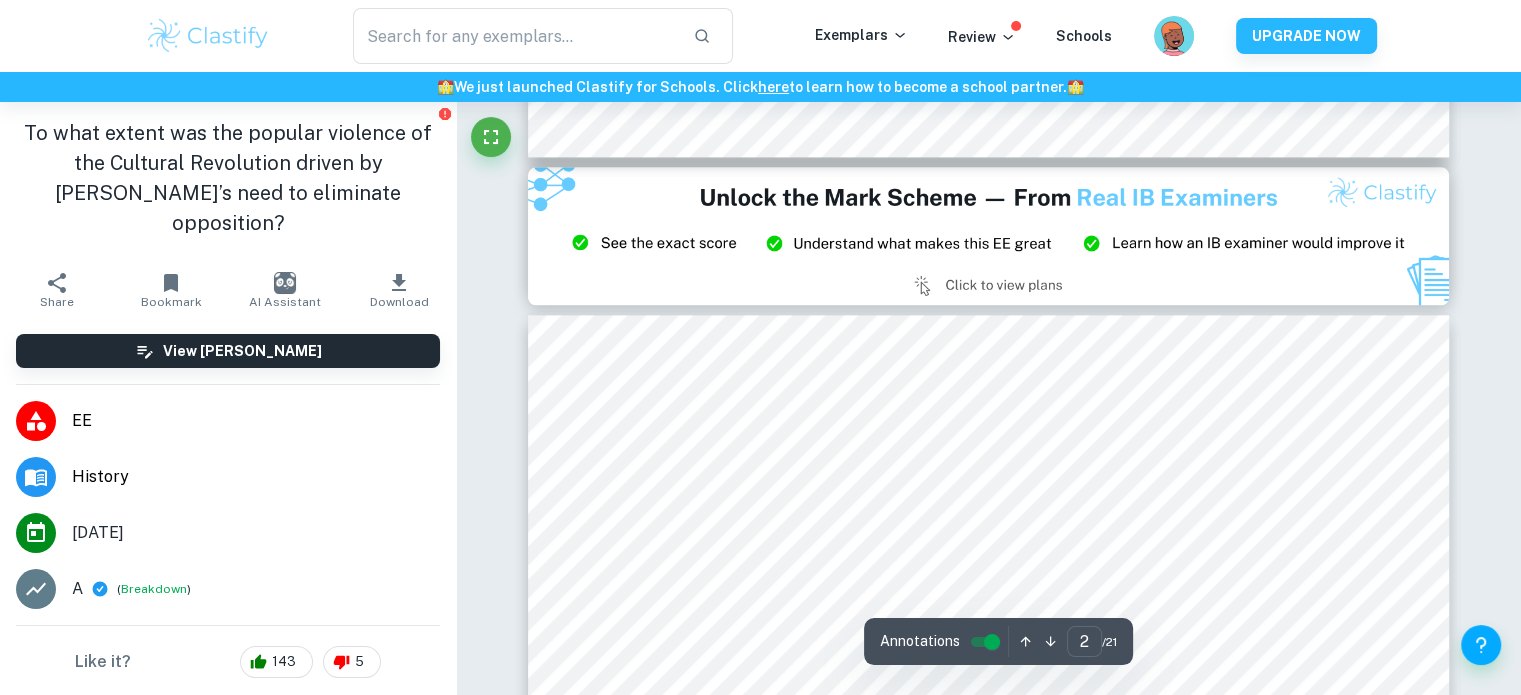 type on "3" 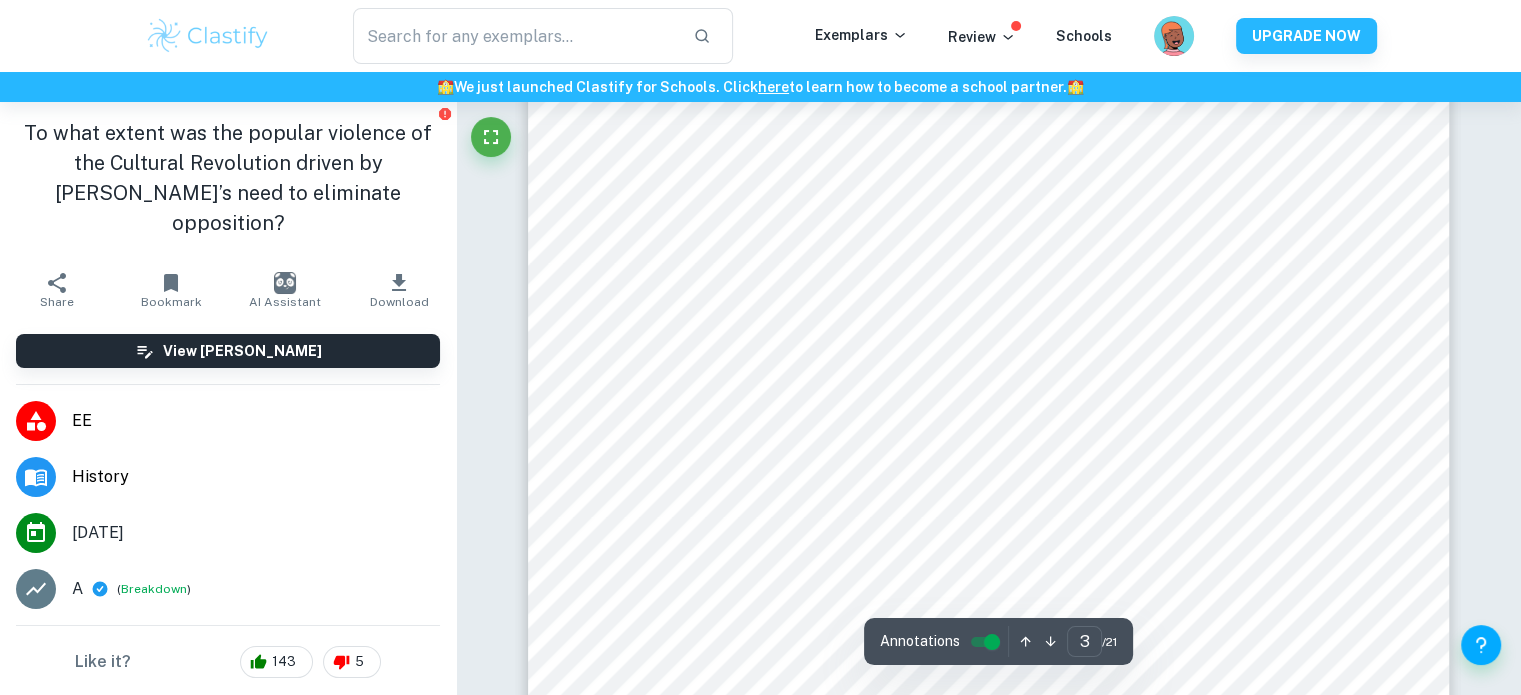 scroll, scrollTop: 3055, scrollLeft: 0, axis: vertical 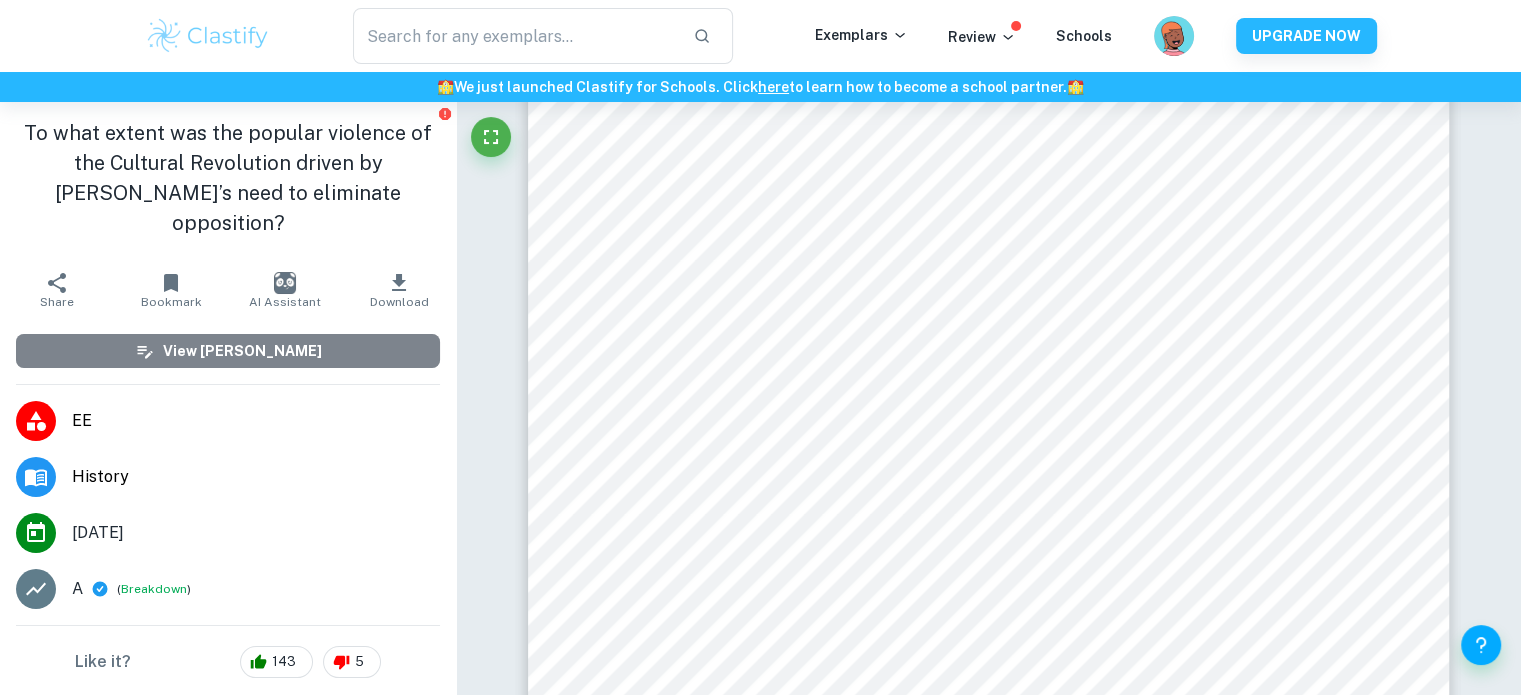 click on "View [PERSON_NAME]" at bounding box center (242, 351) 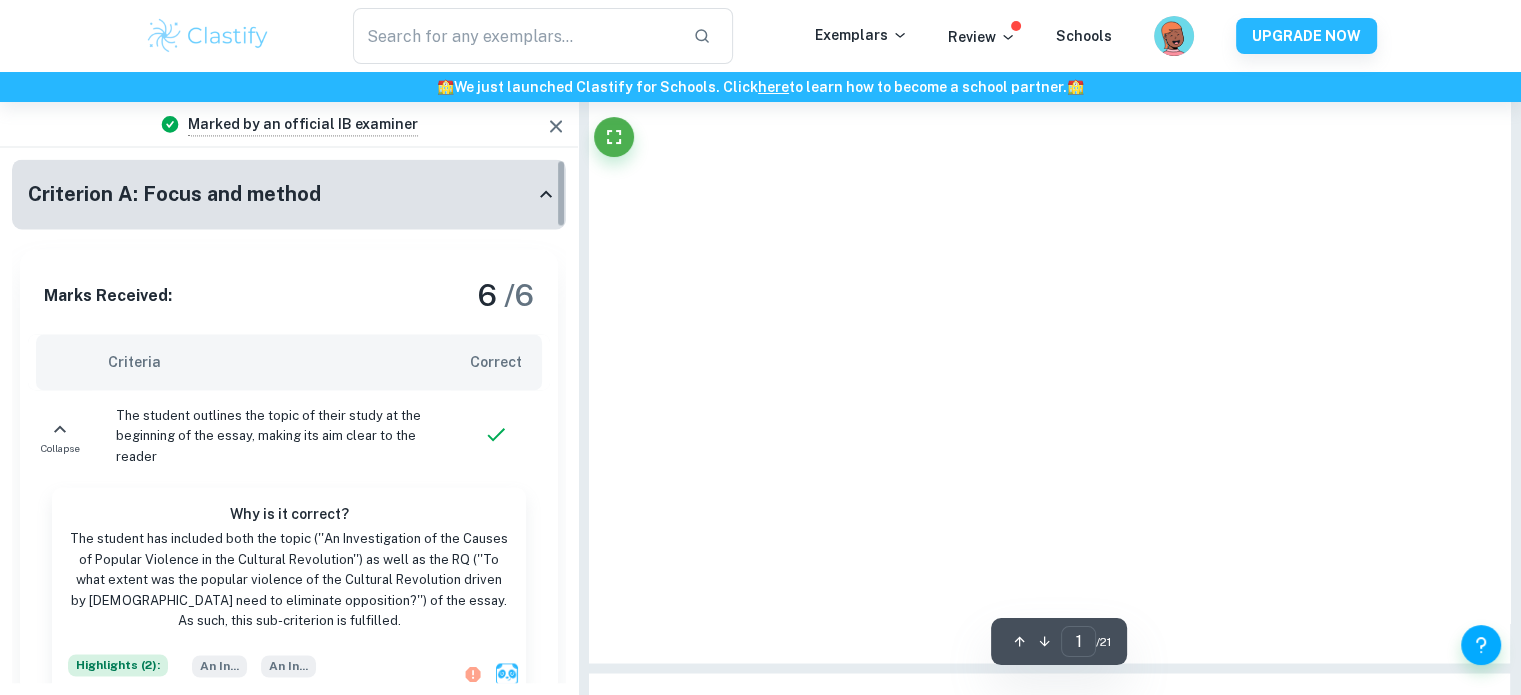 type on "3" 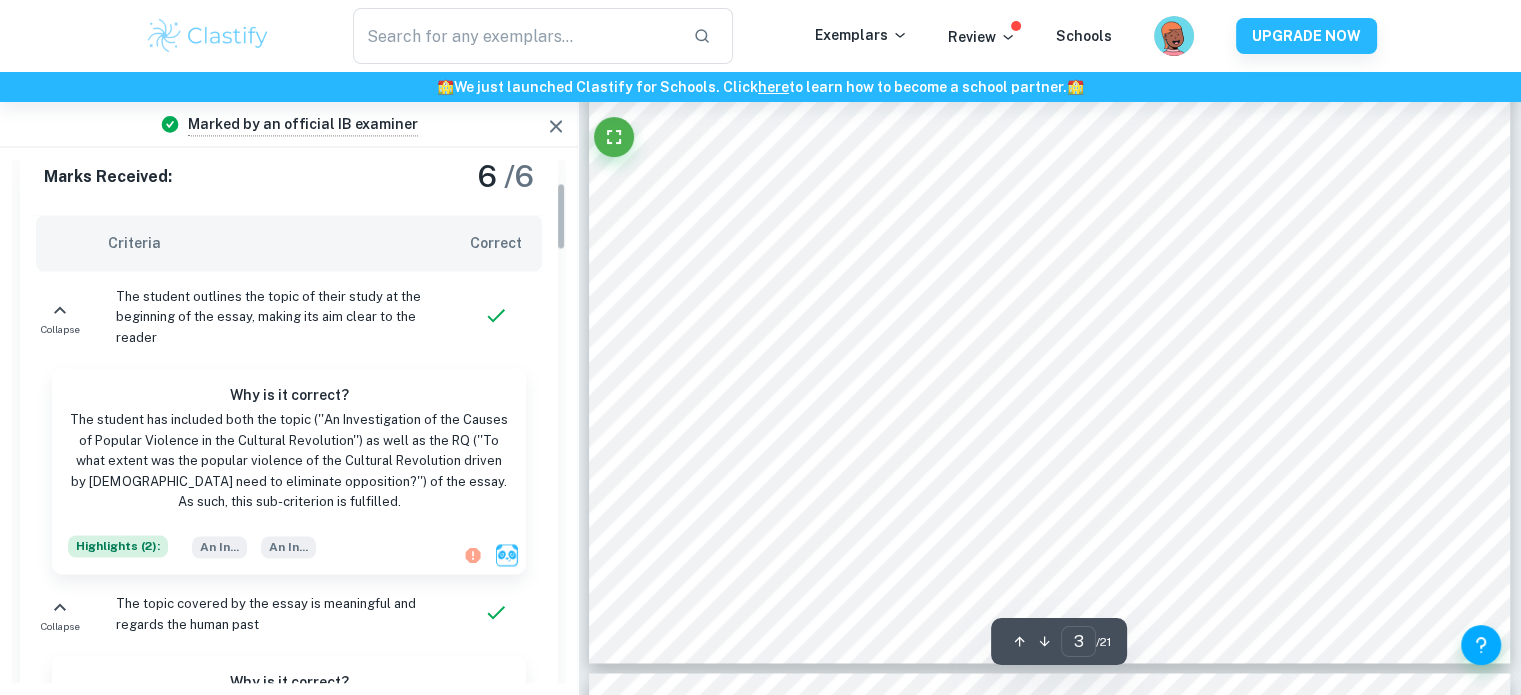 scroll, scrollTop: 0, scrollLeft: 0, axis: both 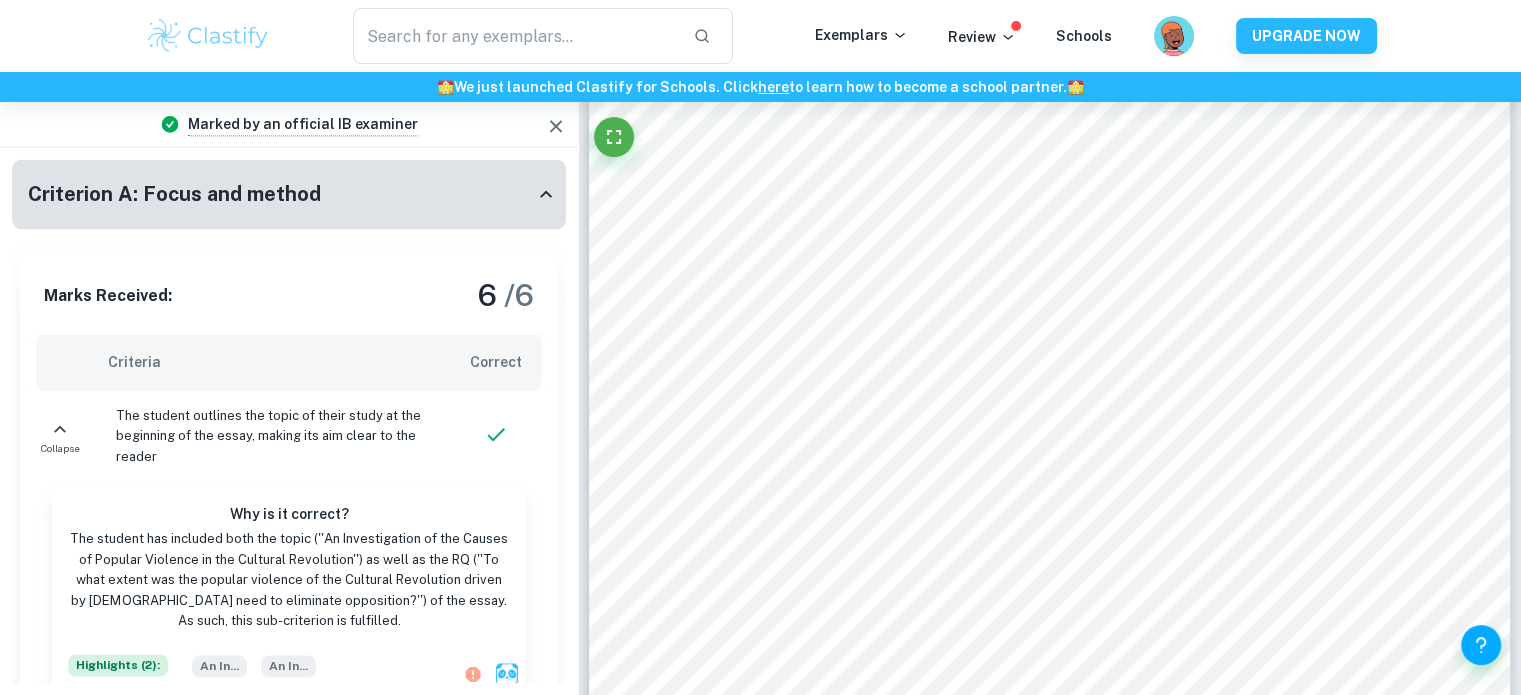 click on "Criteria" at bounding box center [271, 362] 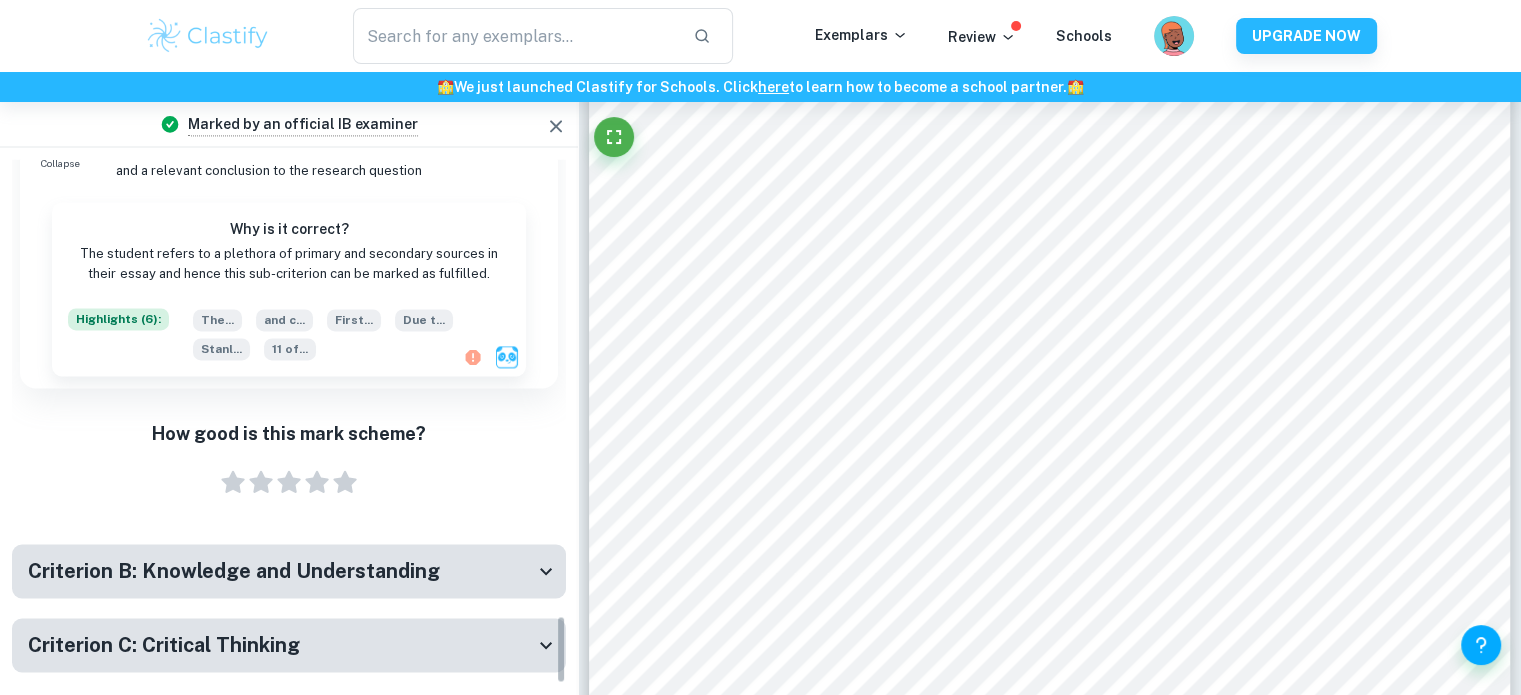 scroll, scrollTop: 3492, scrollLeft: 0, axis: vertical 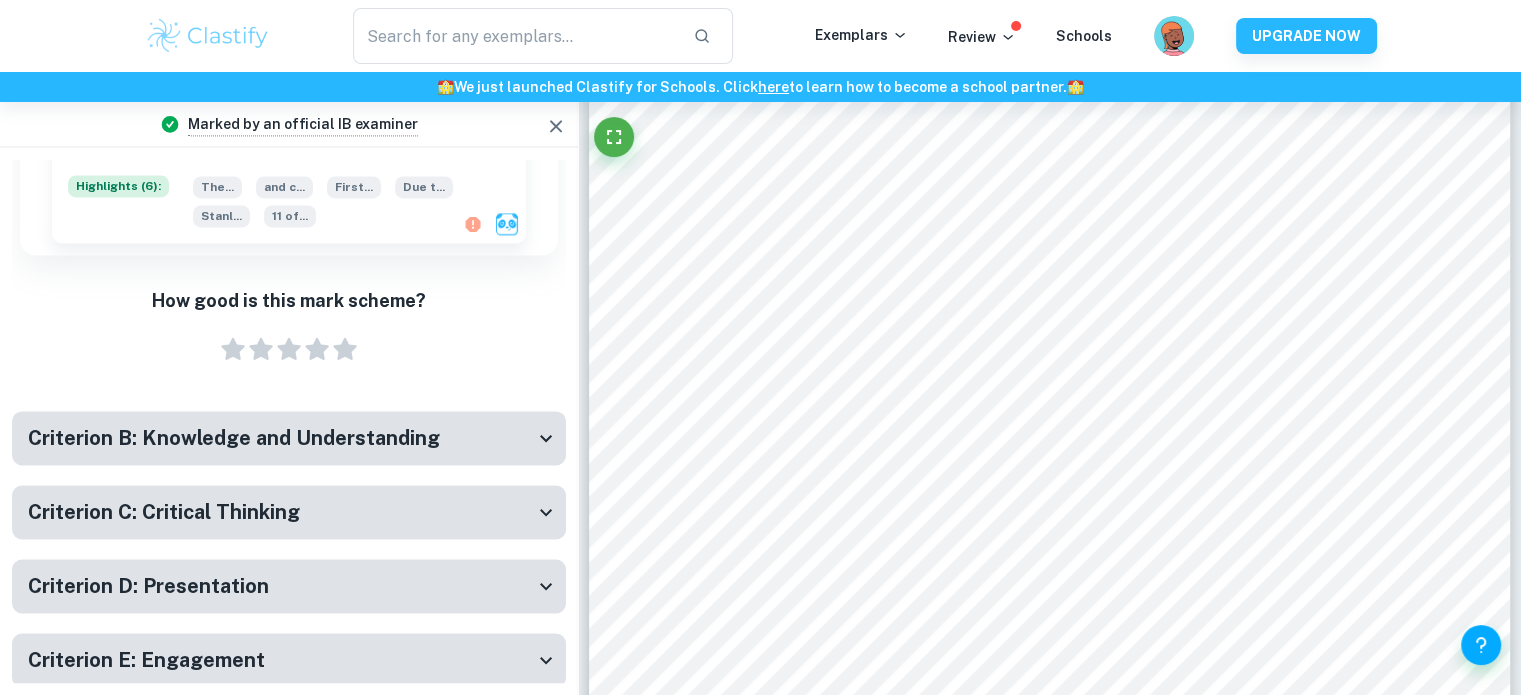 click on "Criterion B: Knowledge and Understanding" at bounding box center (234, 438) 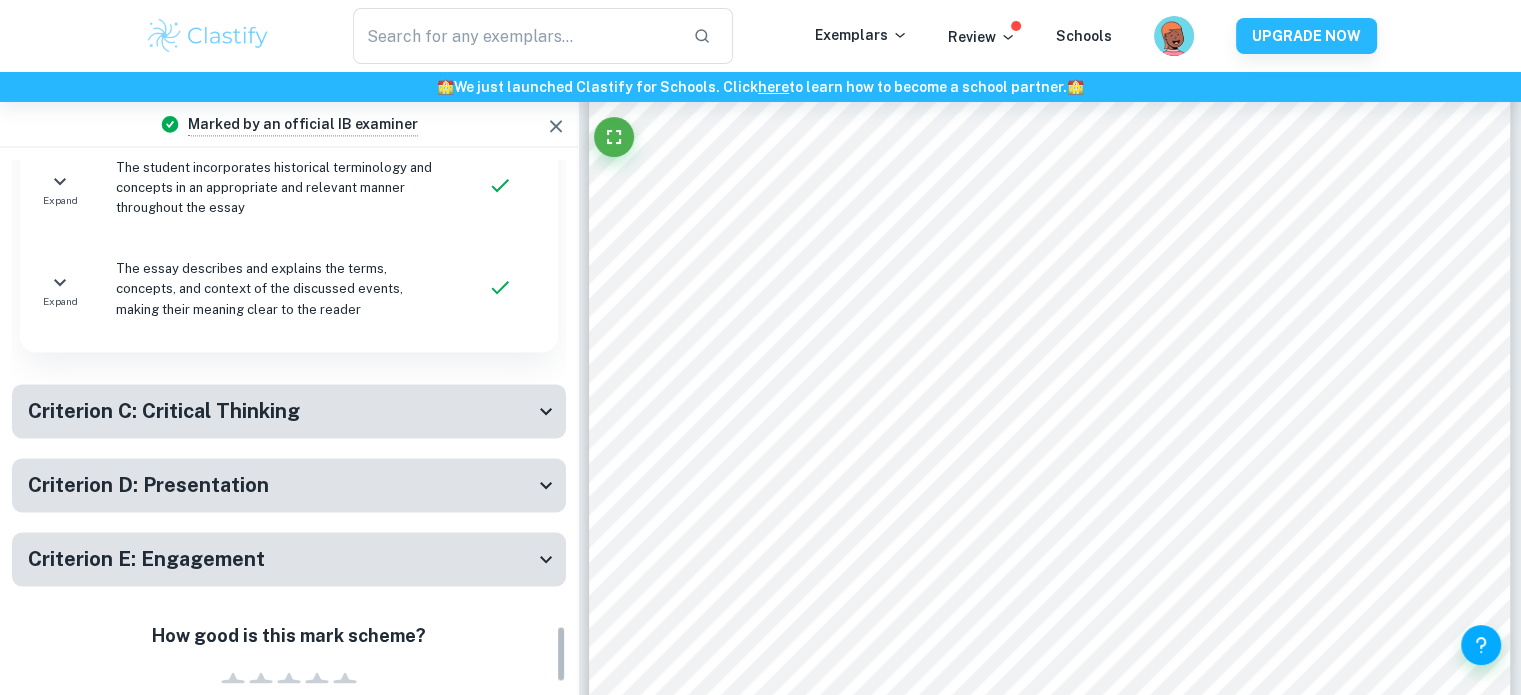 scroll, scrollTop: 4228, scrollLeft: 0, axis: vertical 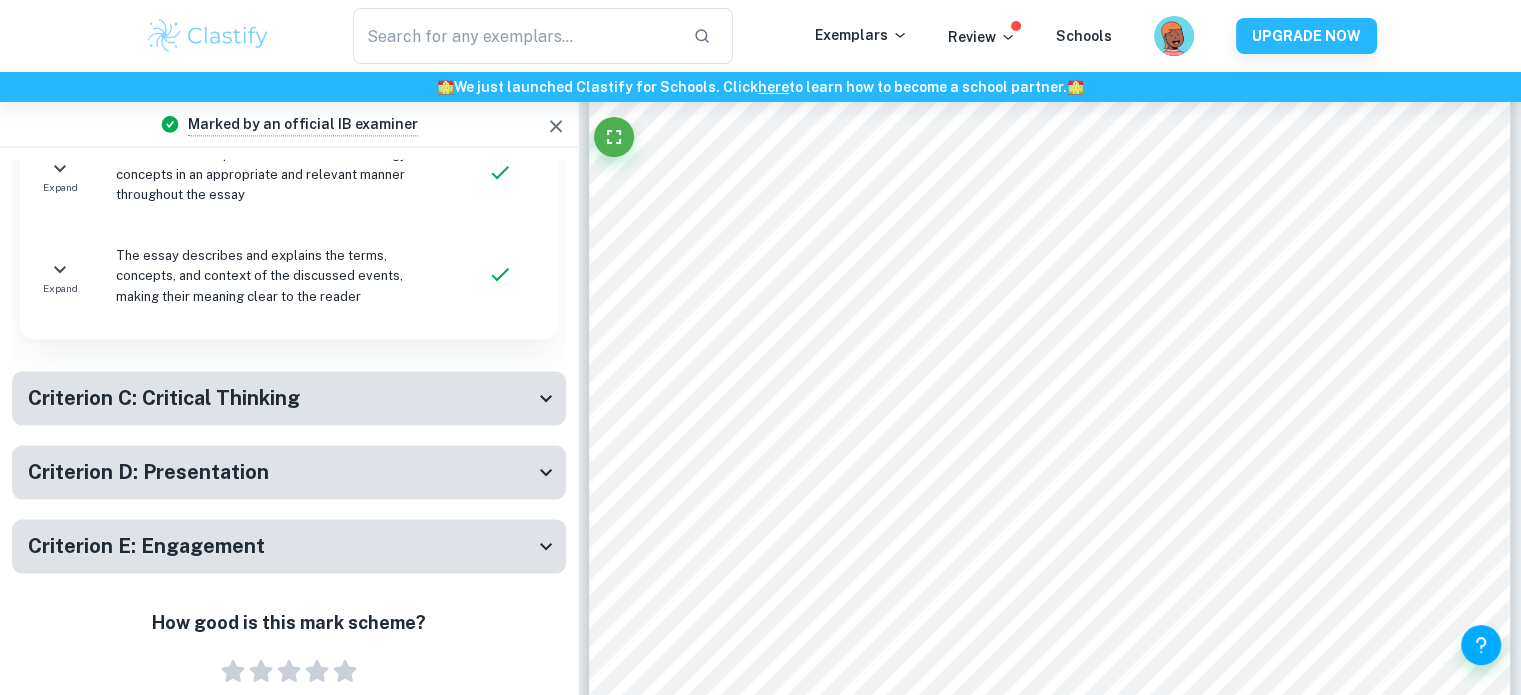 click on "Criterion C: Critical Thinking" at bounding box center [164, 398] 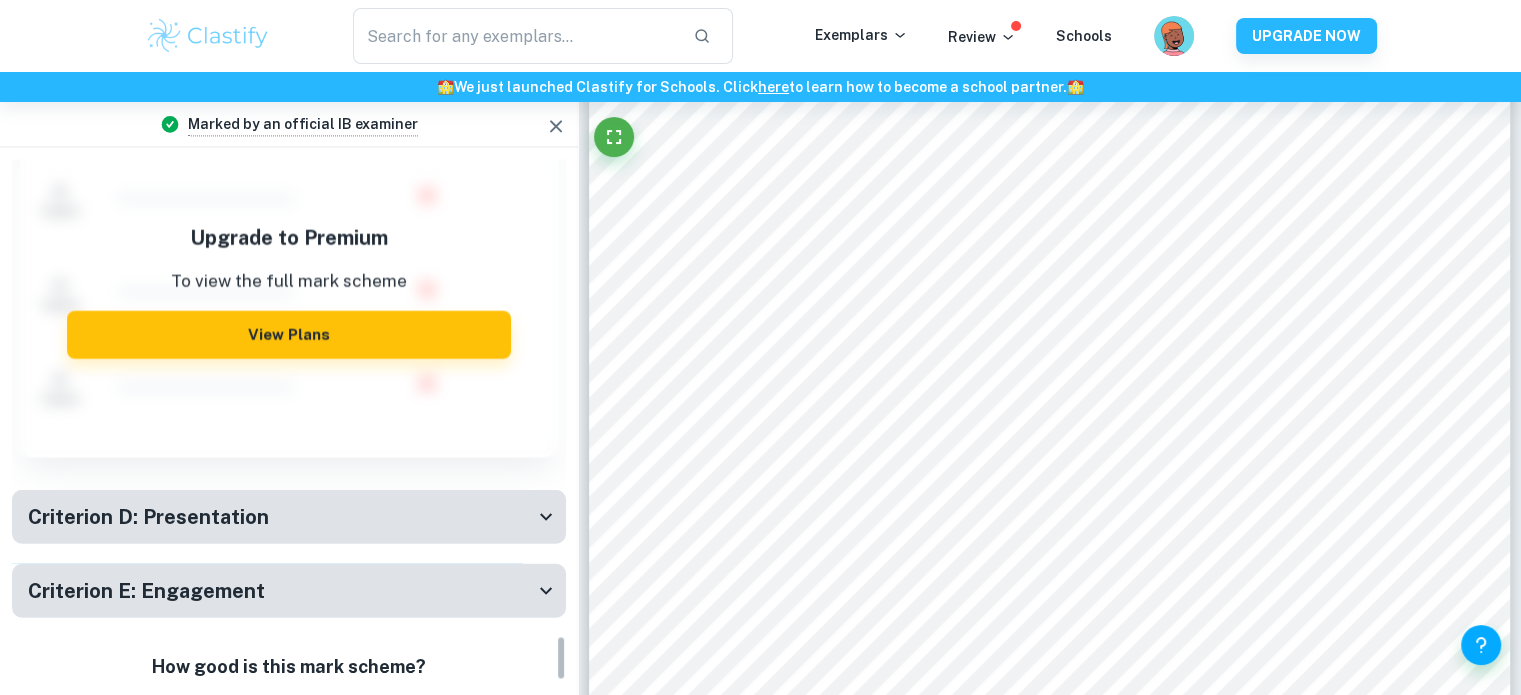 scroll, scrollTop: 5573, scrollLeft: 0, axis: vertical 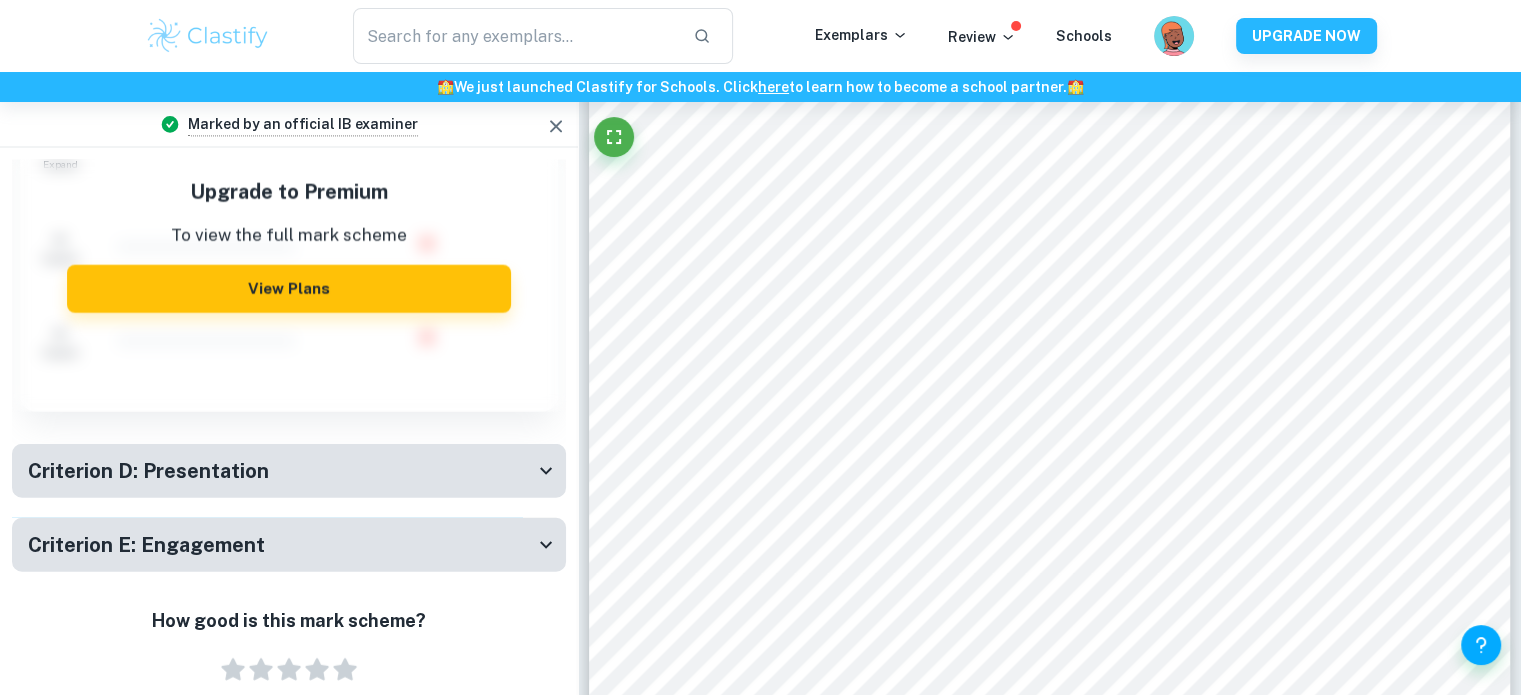 click on "Criterion D: Presentation" at bounding box center [289, 470] 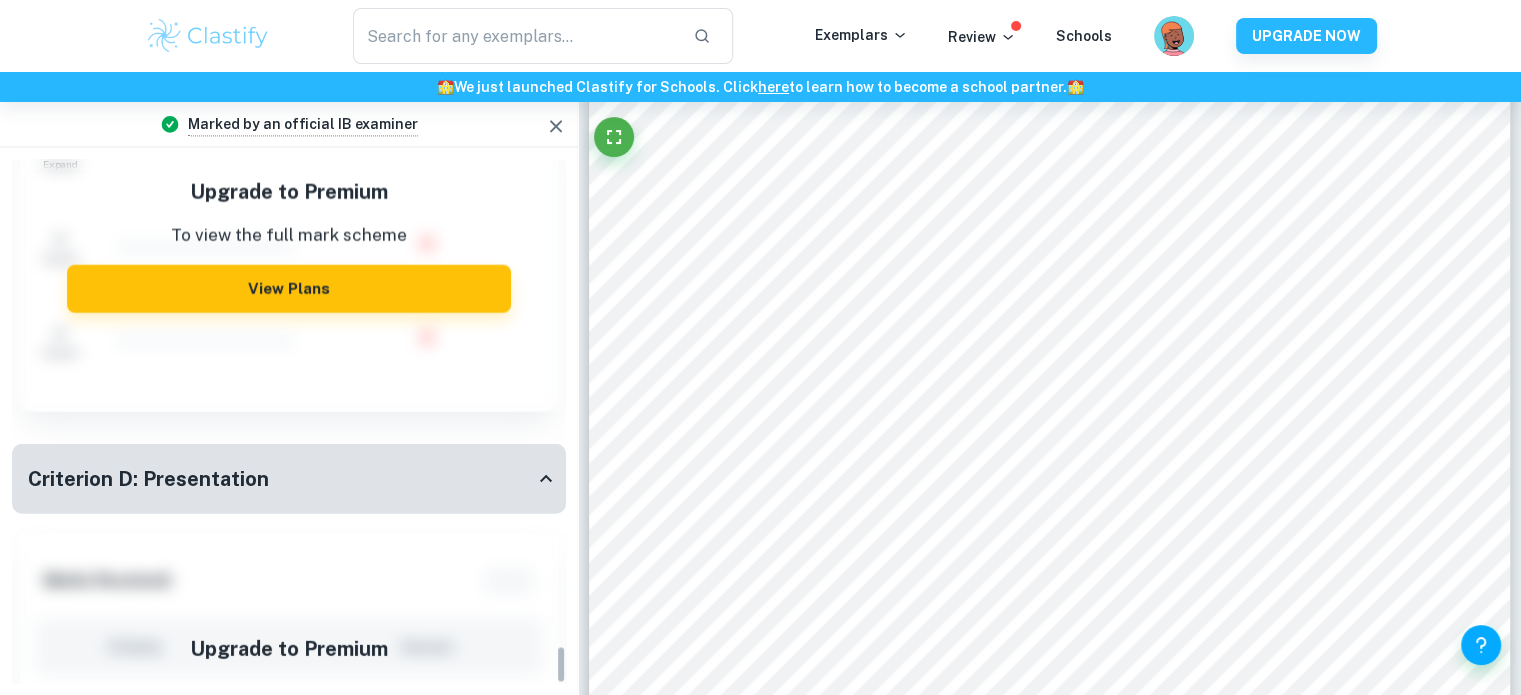 scroll, scrollTop: 6588, scrollLeft: 0, axis: vertical 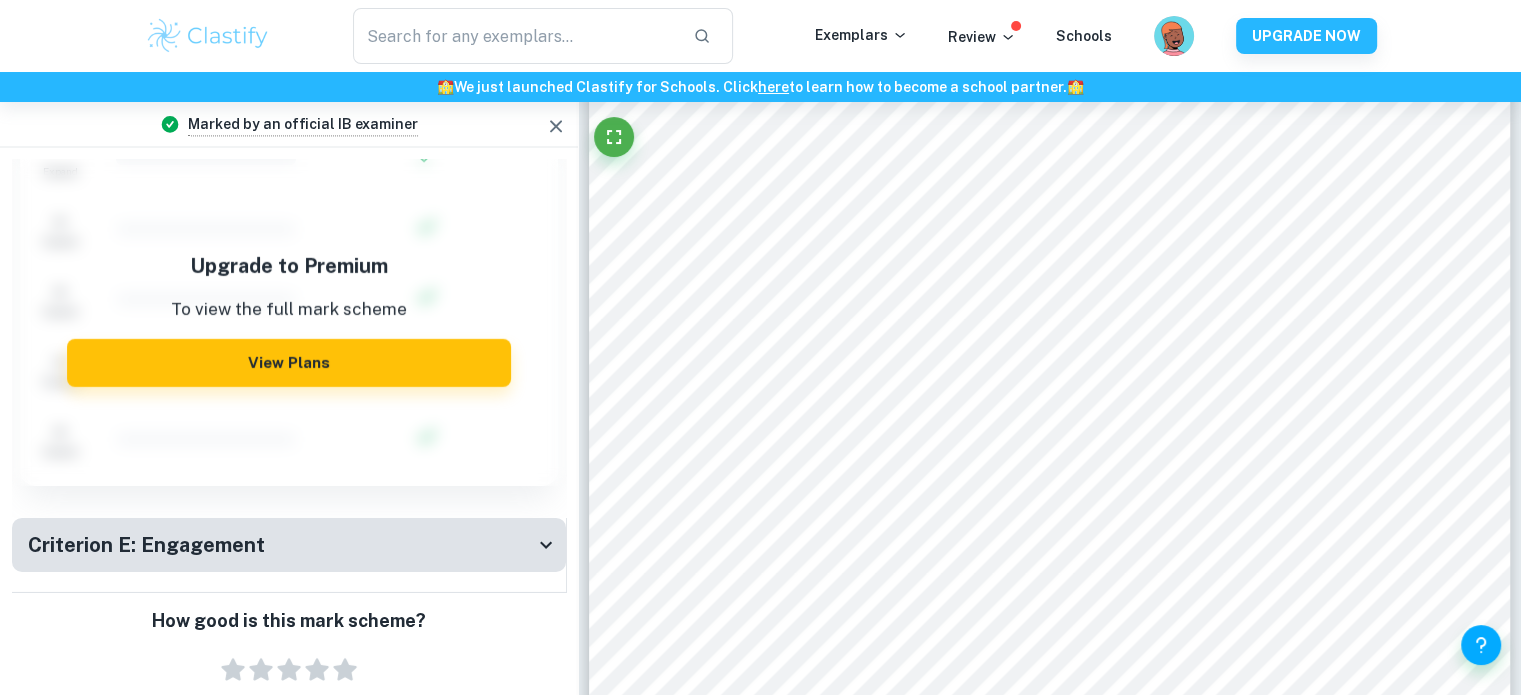 click on "Criterion E: Engagement" at bounding box center (146, 544) 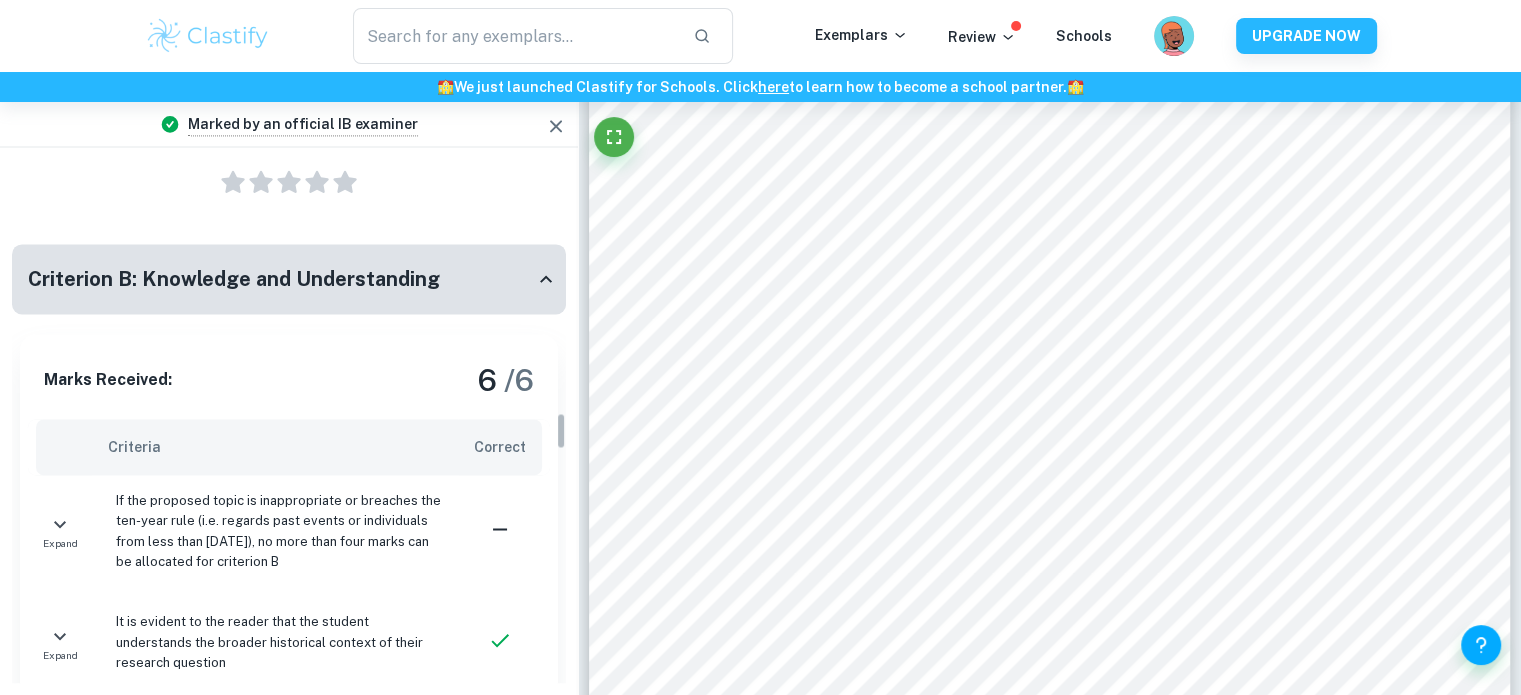 scroll, scrollTop: 3352, scrollLeft: 0, axis: vertical 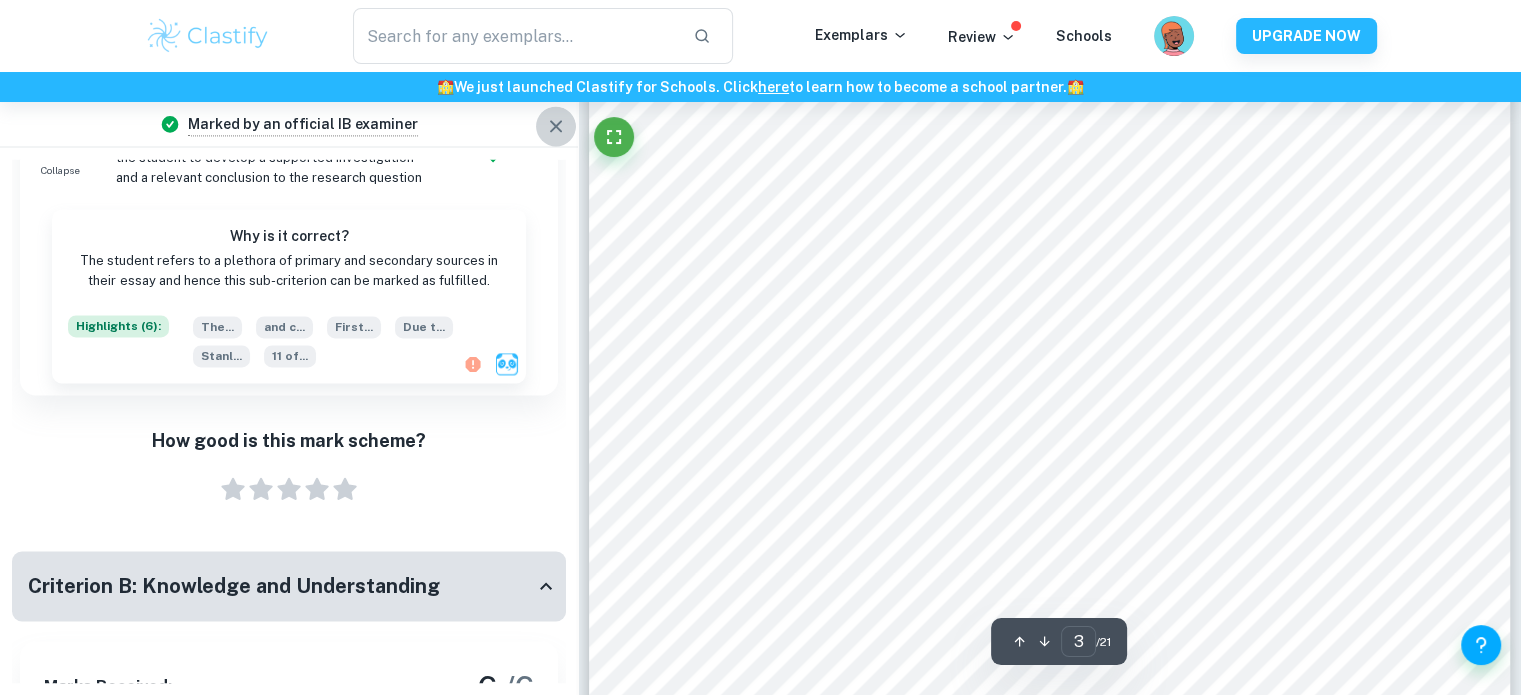 click 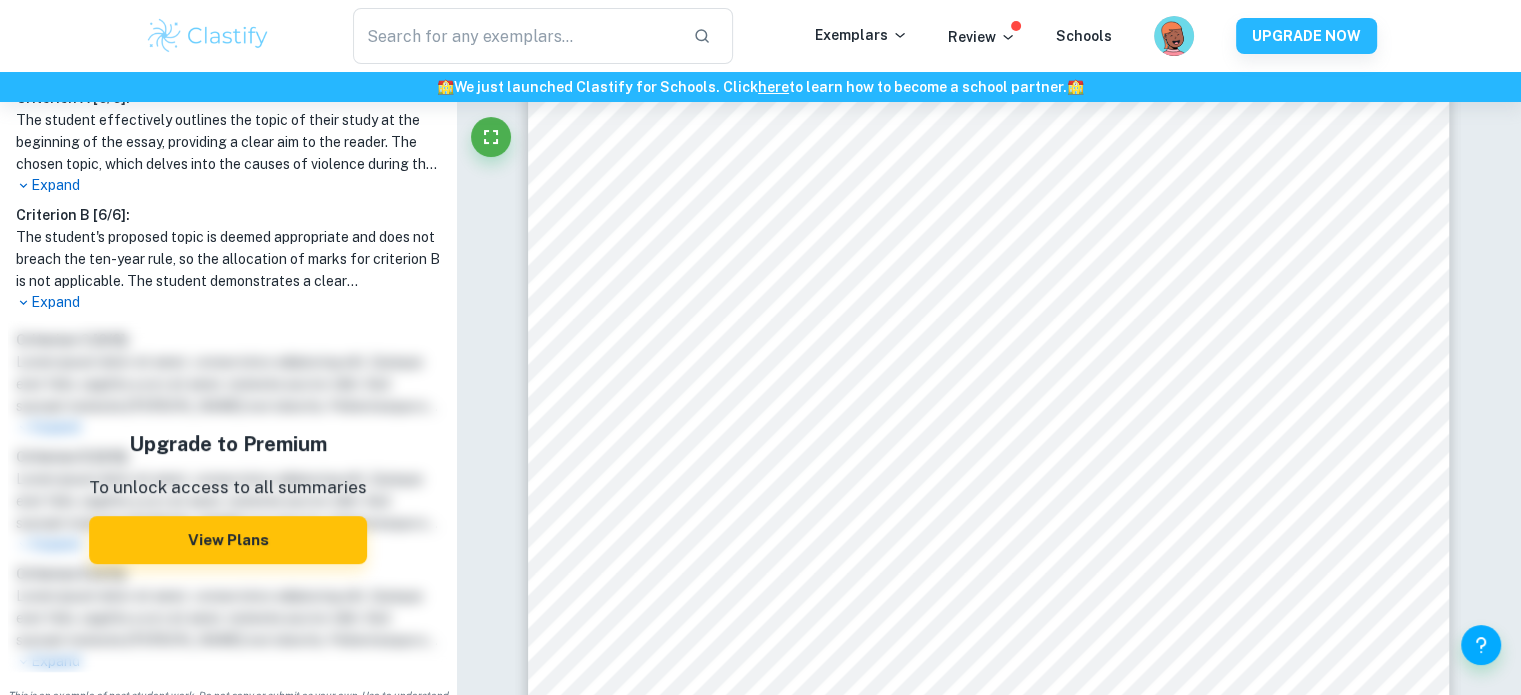 scroll, scrollTop: 0, scrollLeft: 0, axis: both 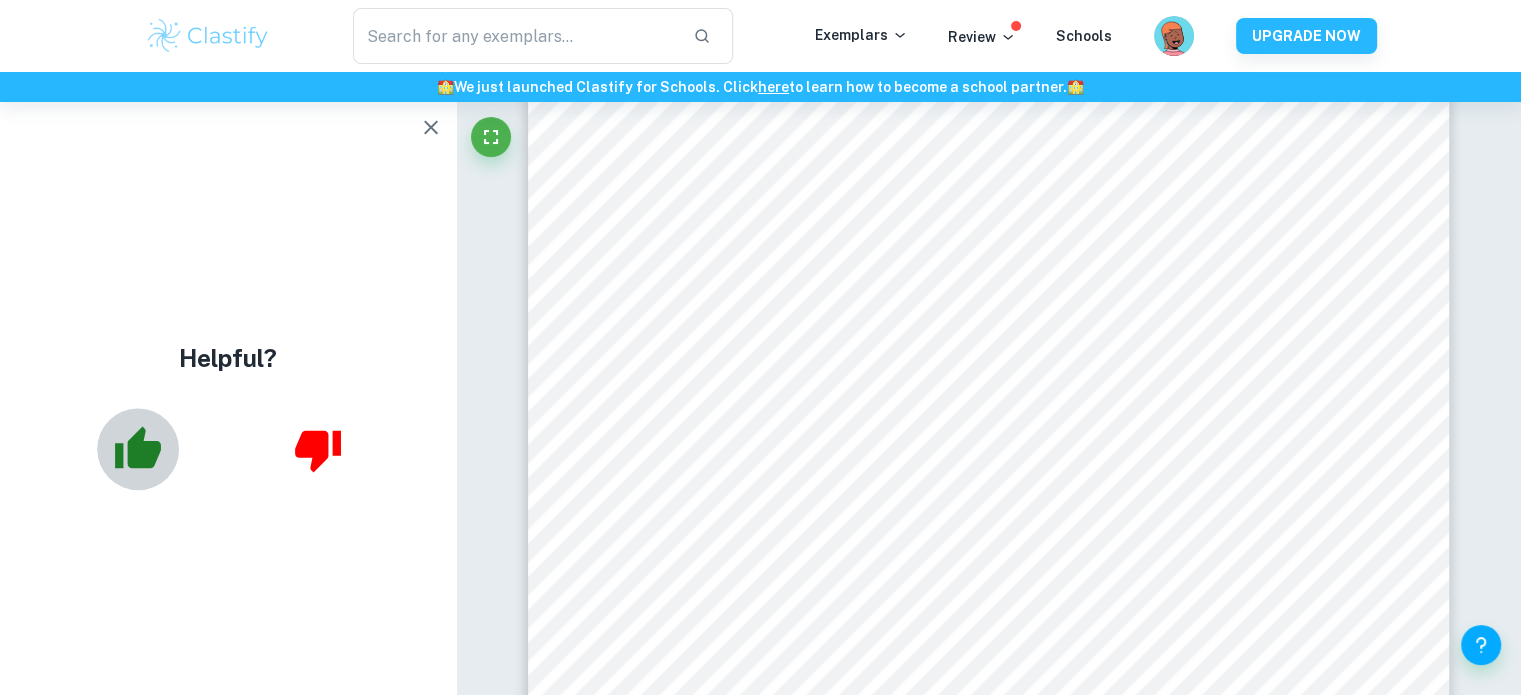 click 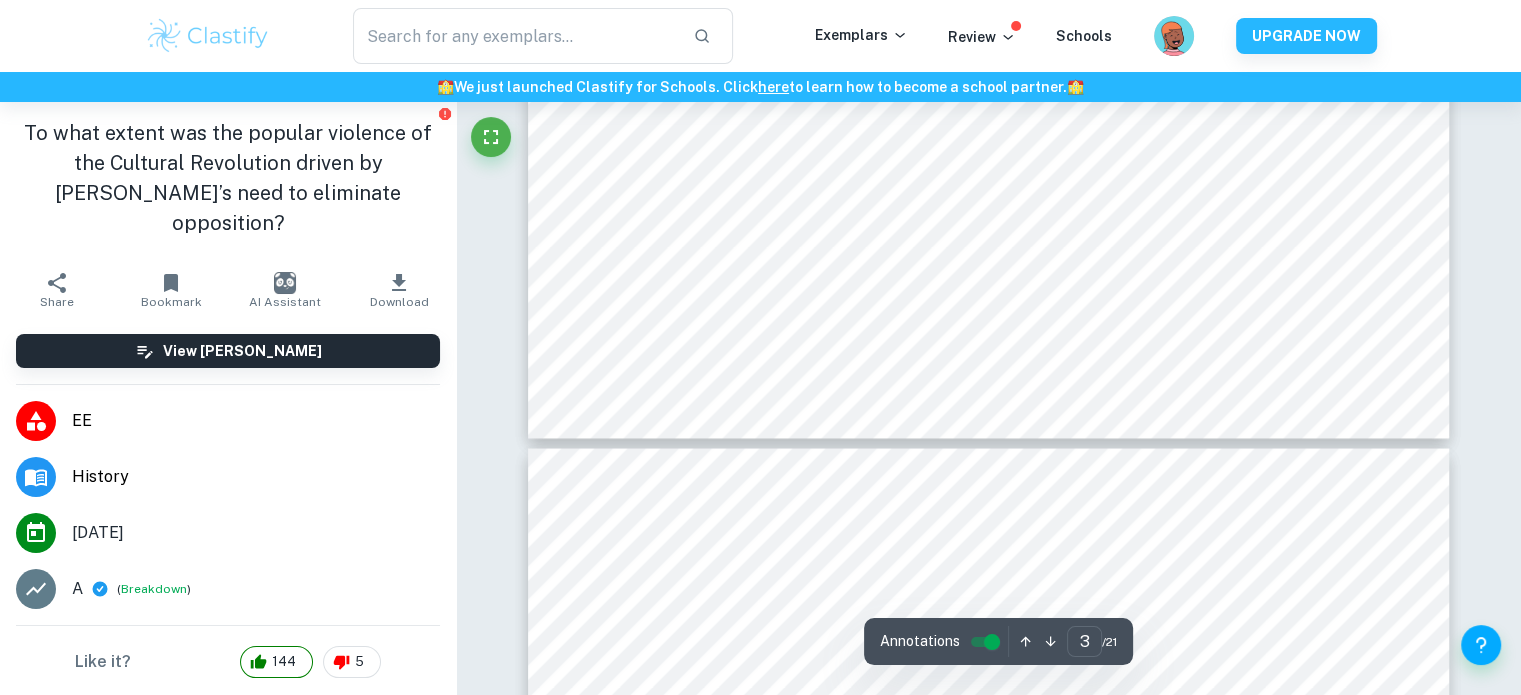 scroll, scrollTop: 3580, scrollLeft: 0, axis: vertical 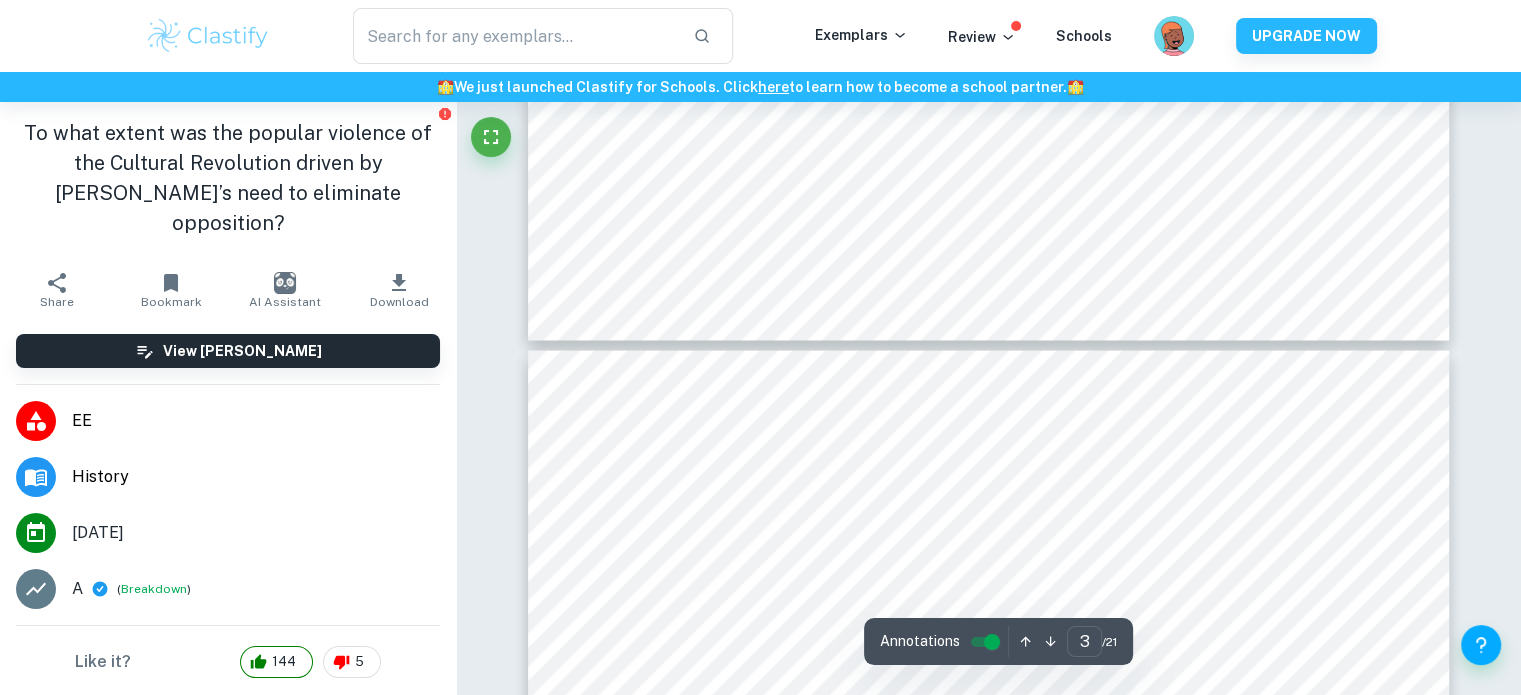 type on "4" 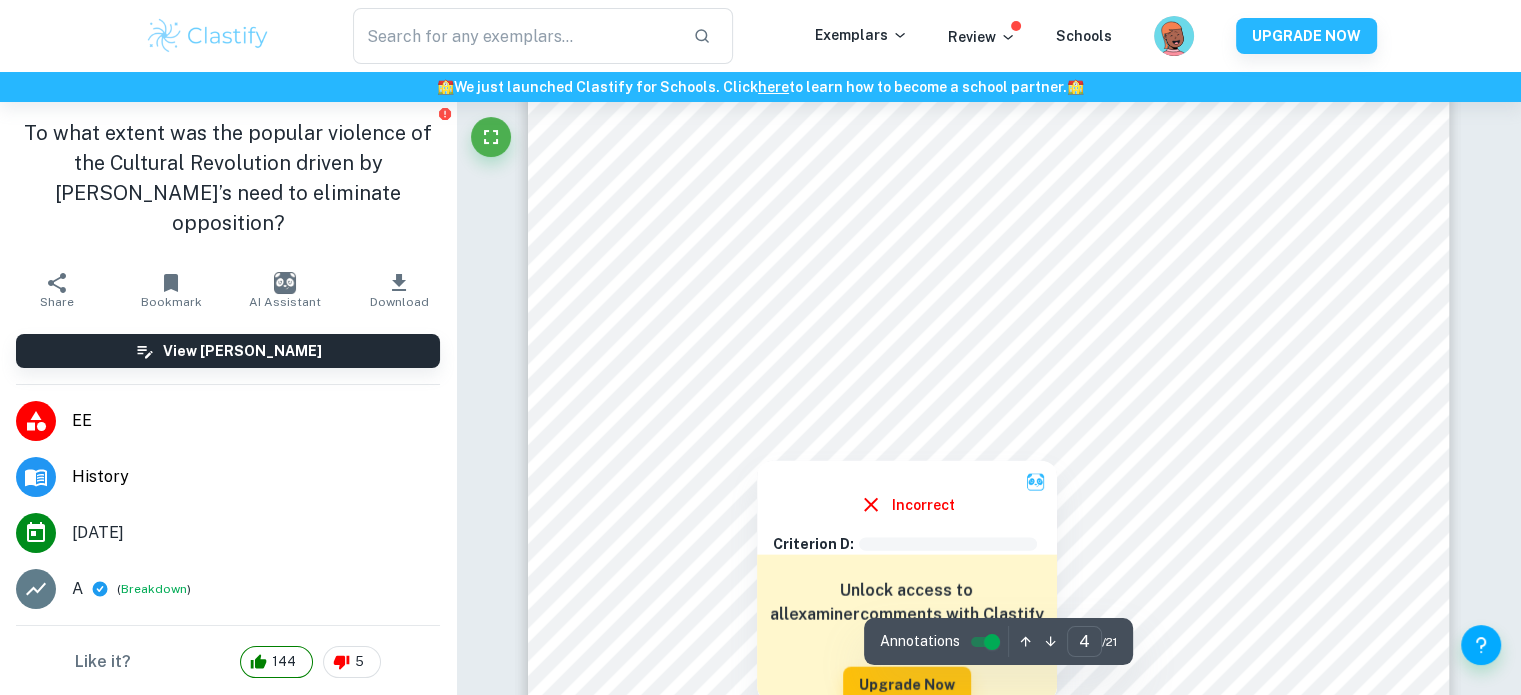 scroll, scrollTop: 4410, scrollLeft: 0, axis: vertical 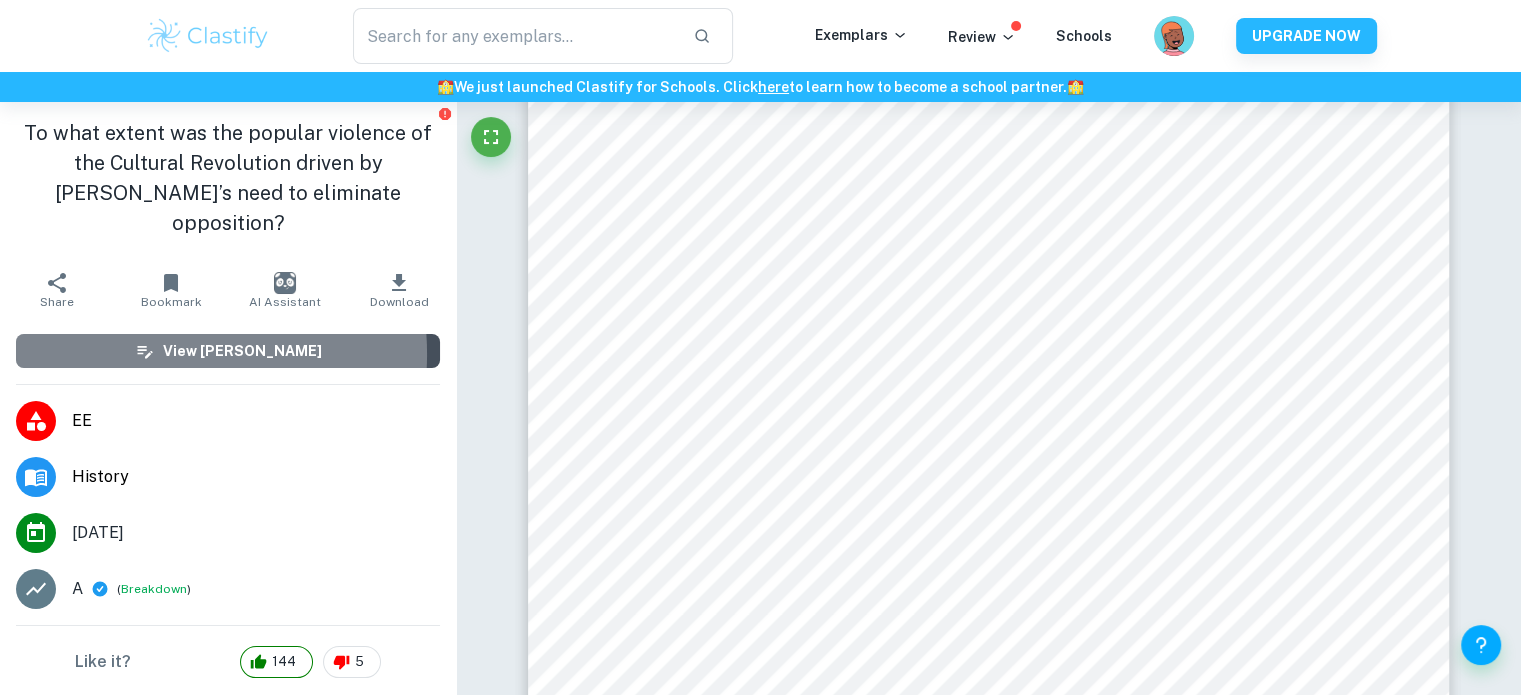 click on "View [PERSON_NAME]" at bounding box center [228, 351] 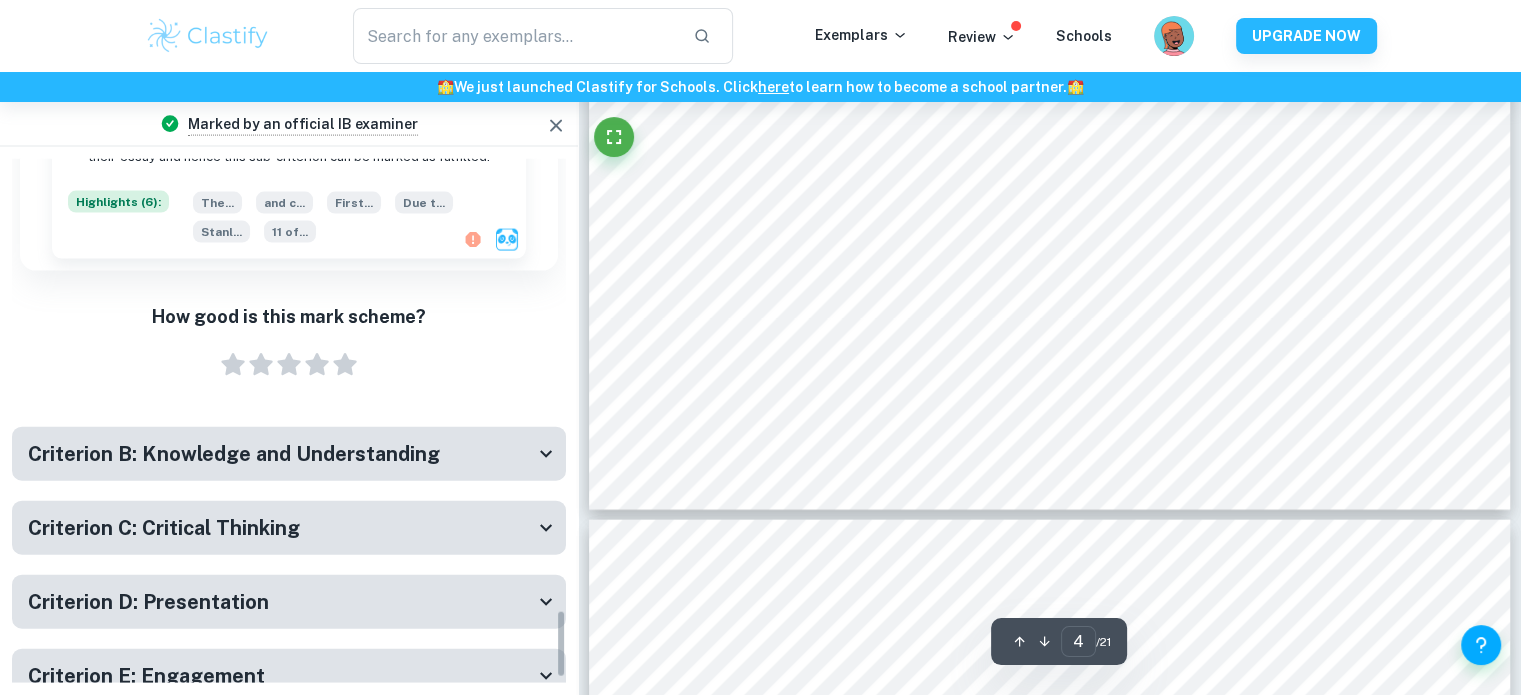 scroll, scrollTop: 3492, scrollLeft: 0, axis: vertical 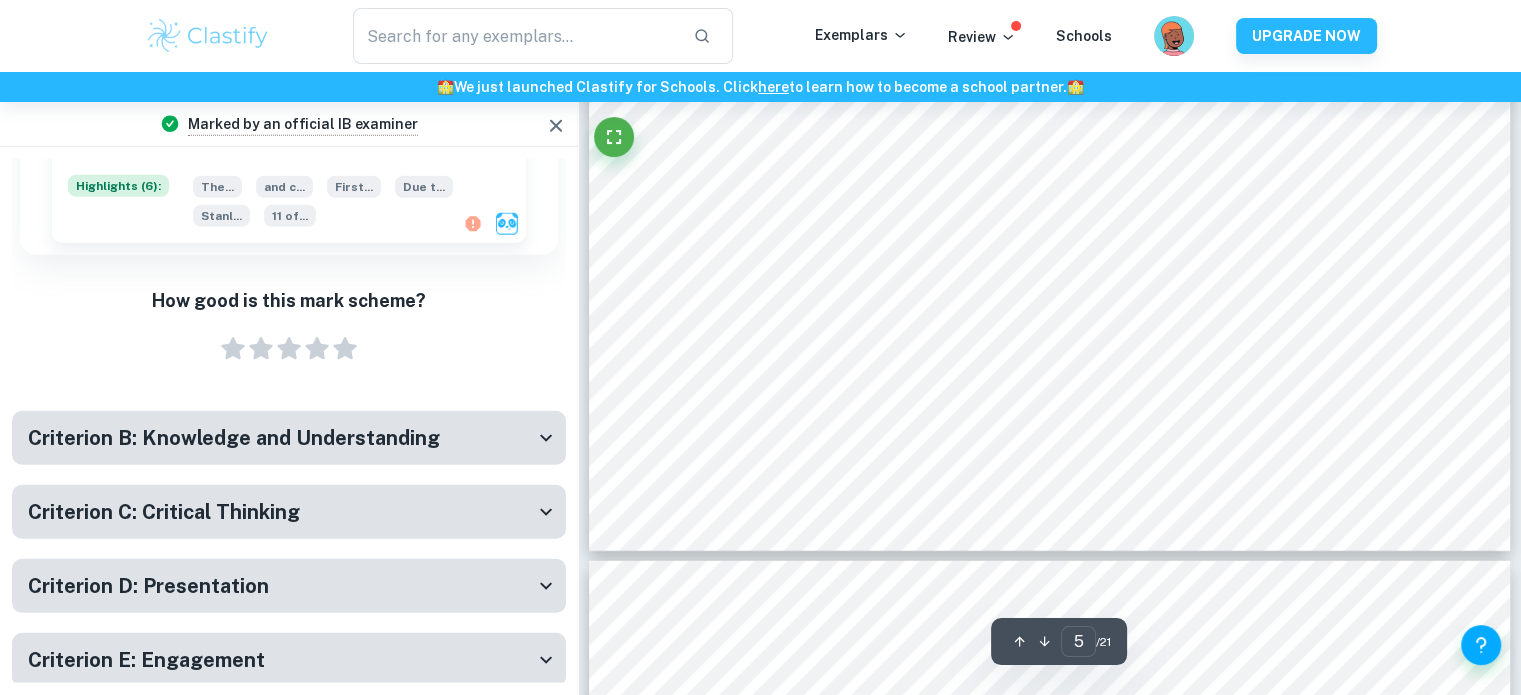 type on "6" 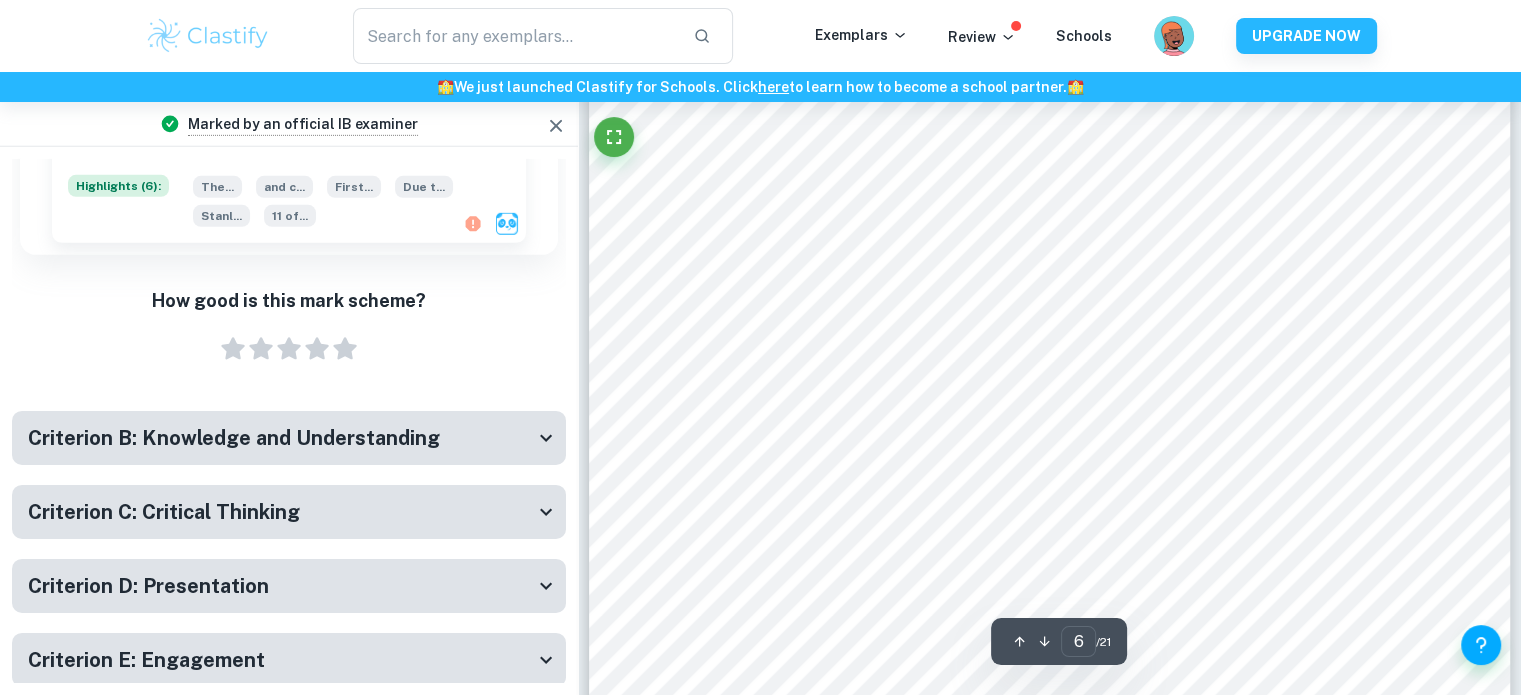 scroll, scrollTop: 6360, scrollLeft: 0, axis: vertical 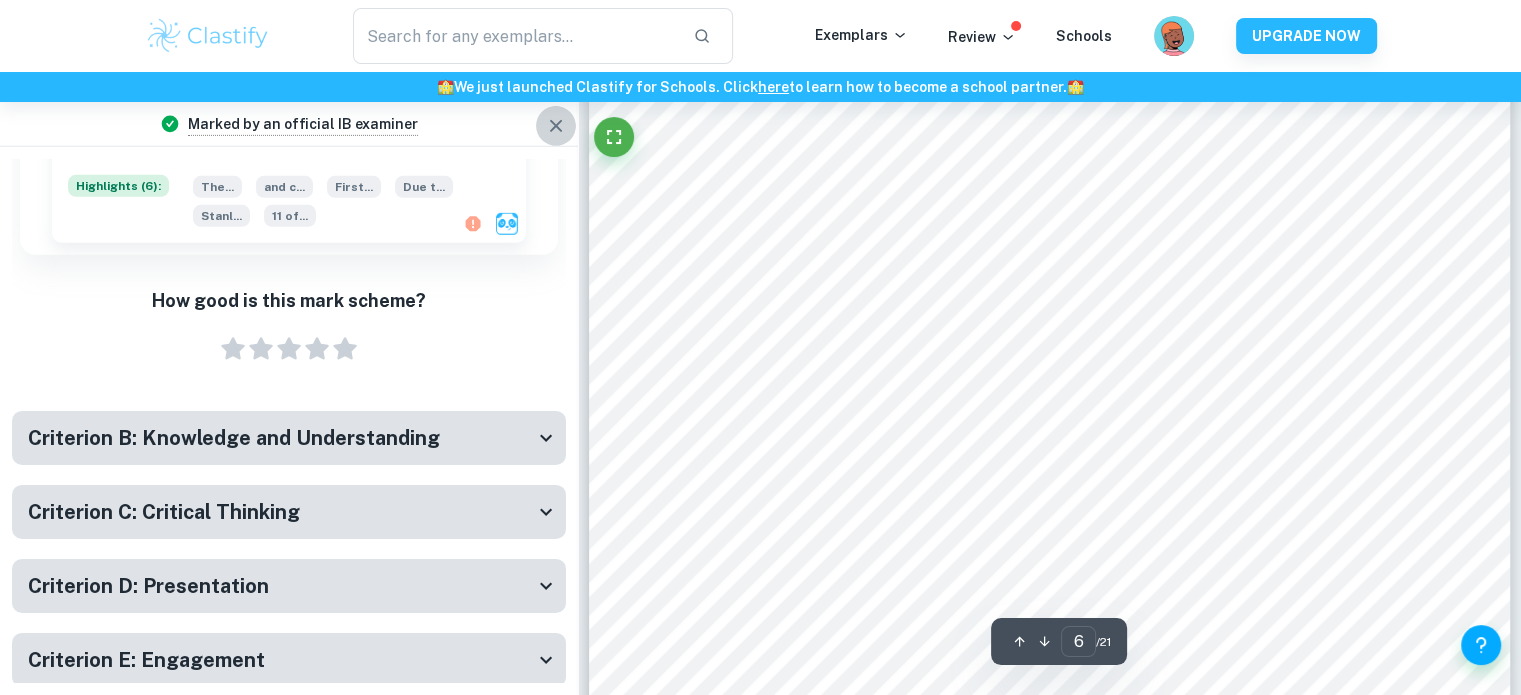 click 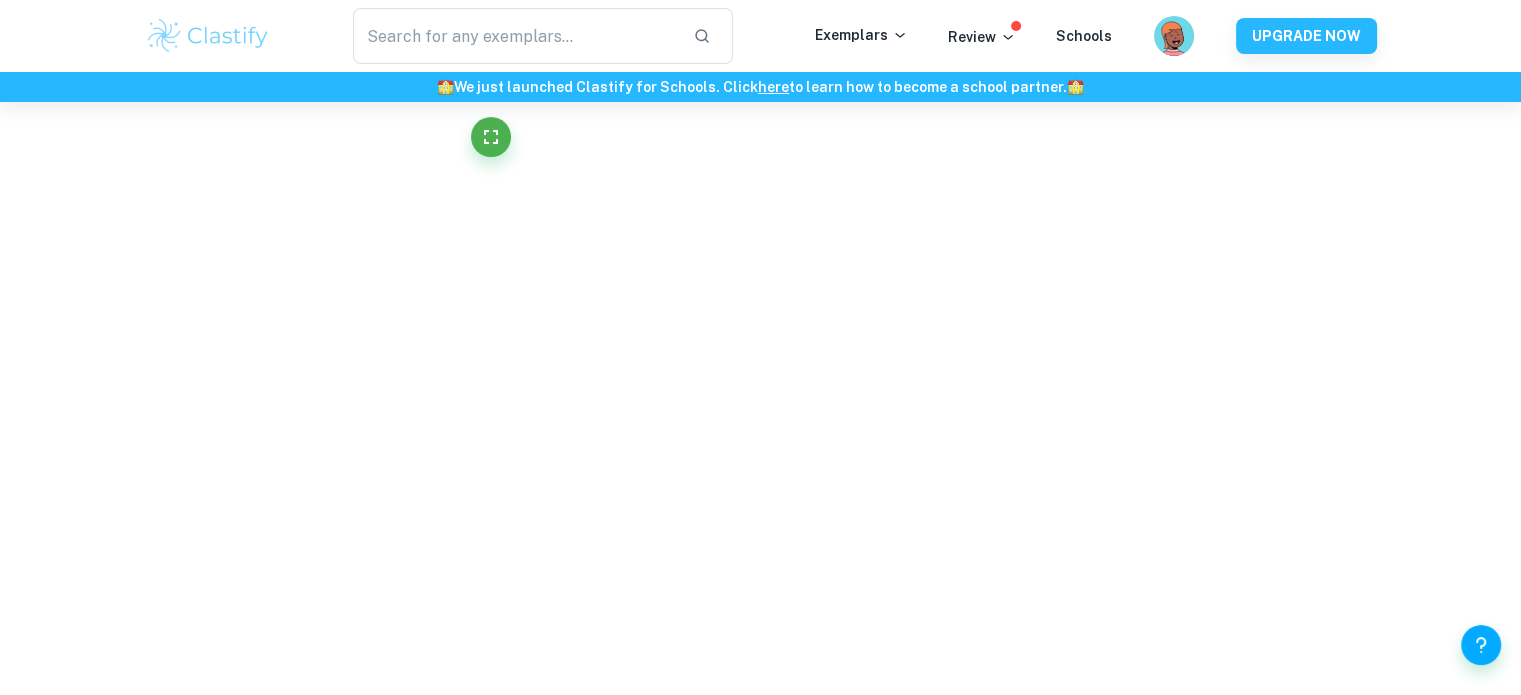 scroll, scrollTop: 6311, scrollLeft: 0, axis: vertical 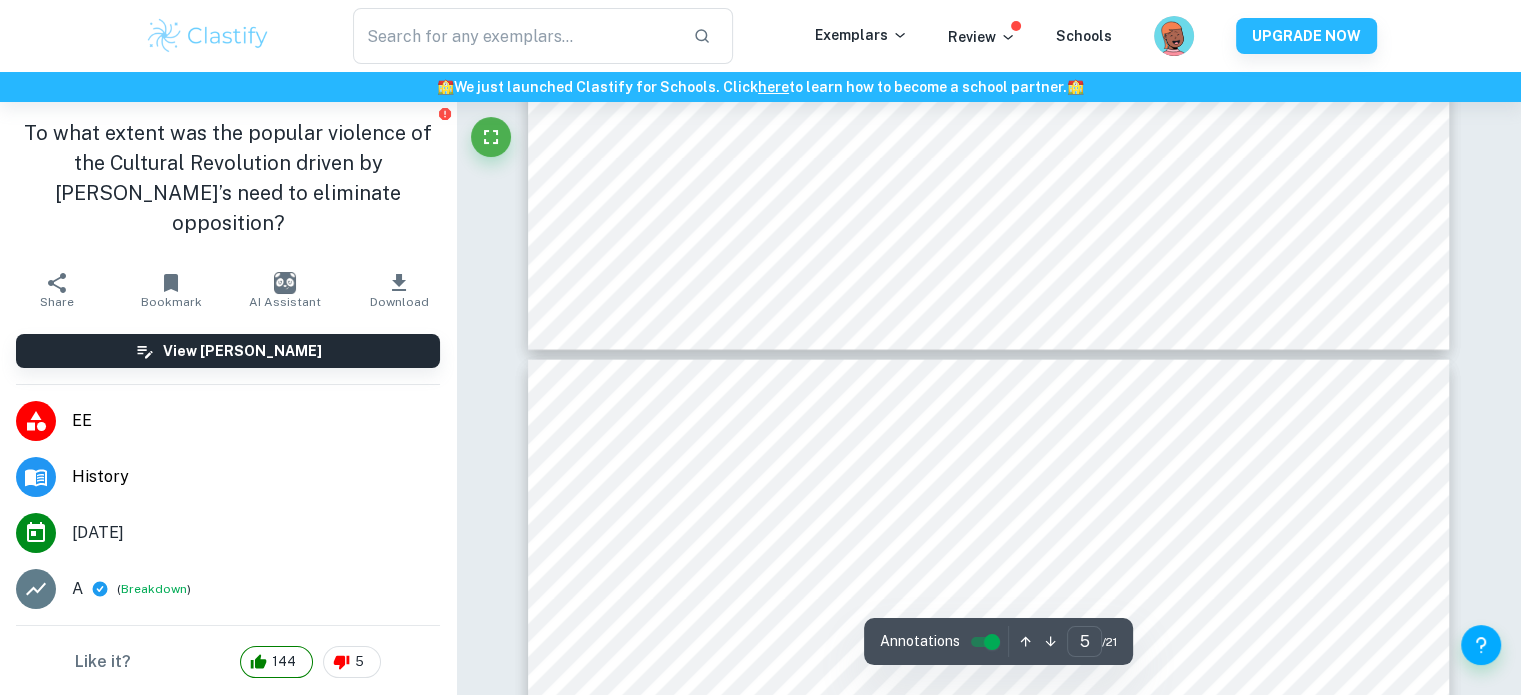 type on "4" 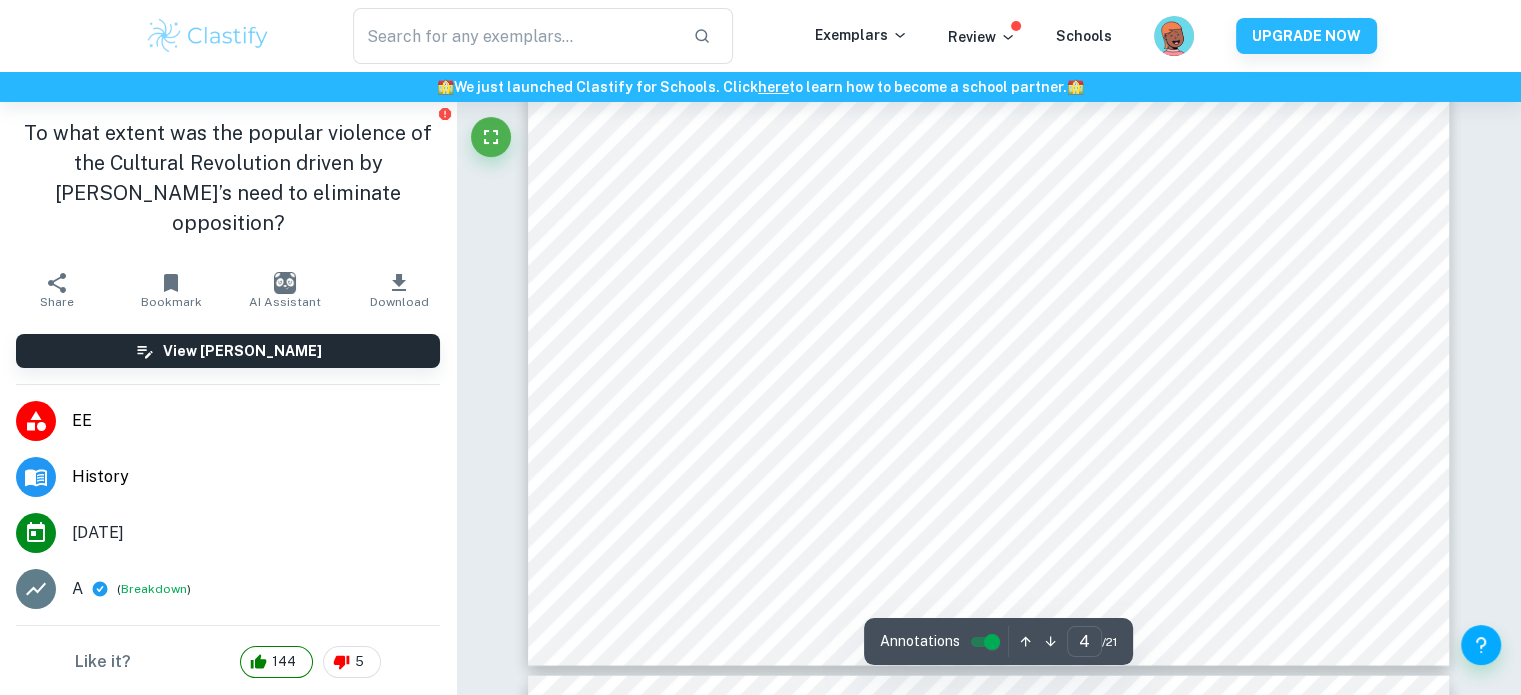 scroll, scrollTop: 4255, scrollLeft: 0, axis: vertical 